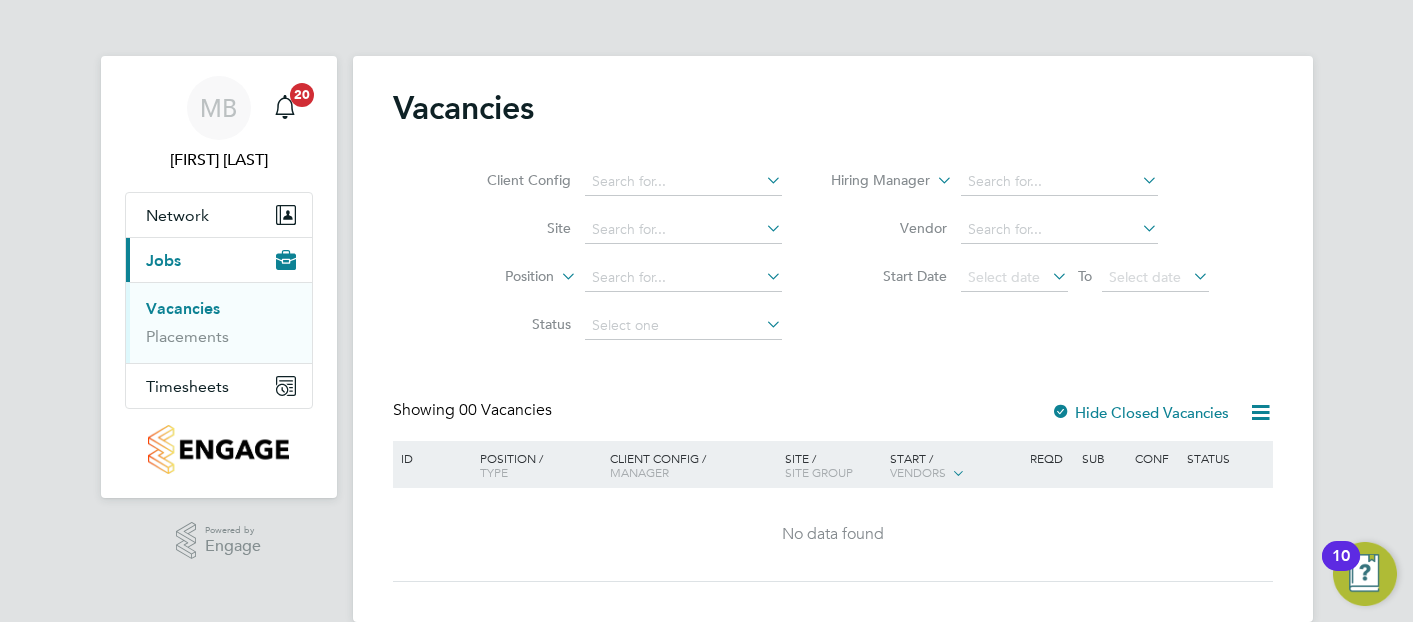 scroll, scrollTop: 0, scrollLeft: 0, axis: both 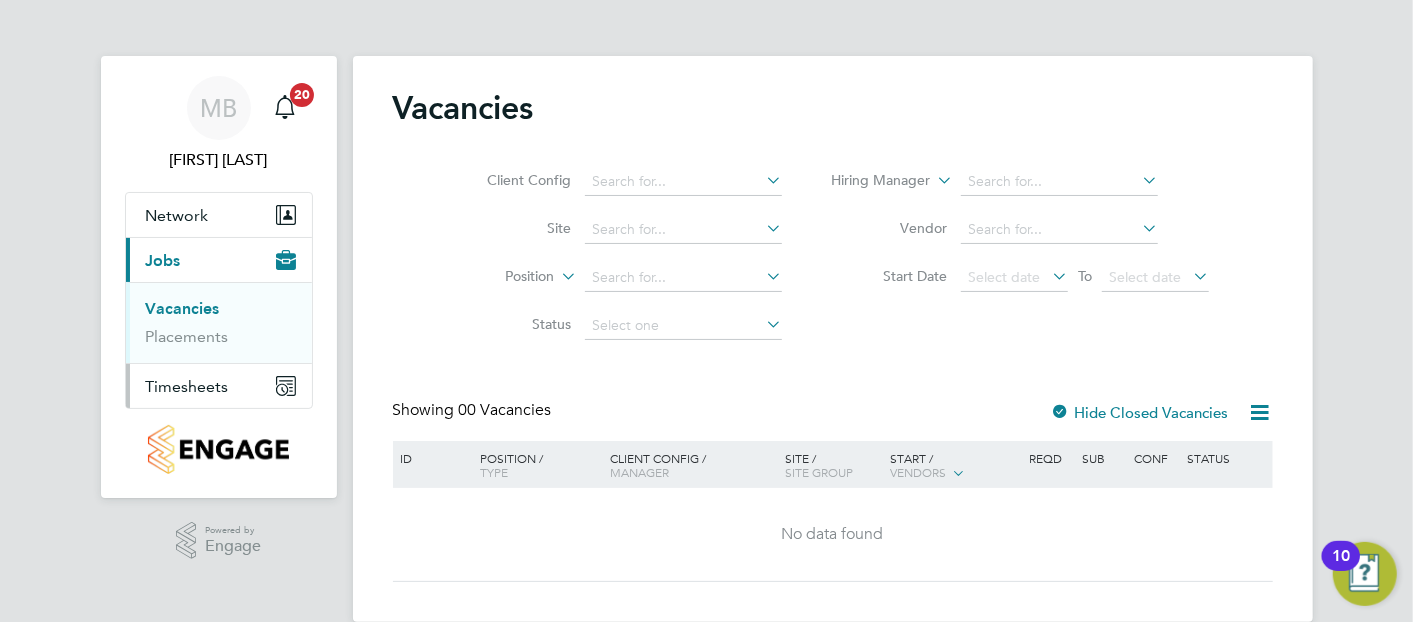 click on "Timesheets" at bounding box center (187, 386) 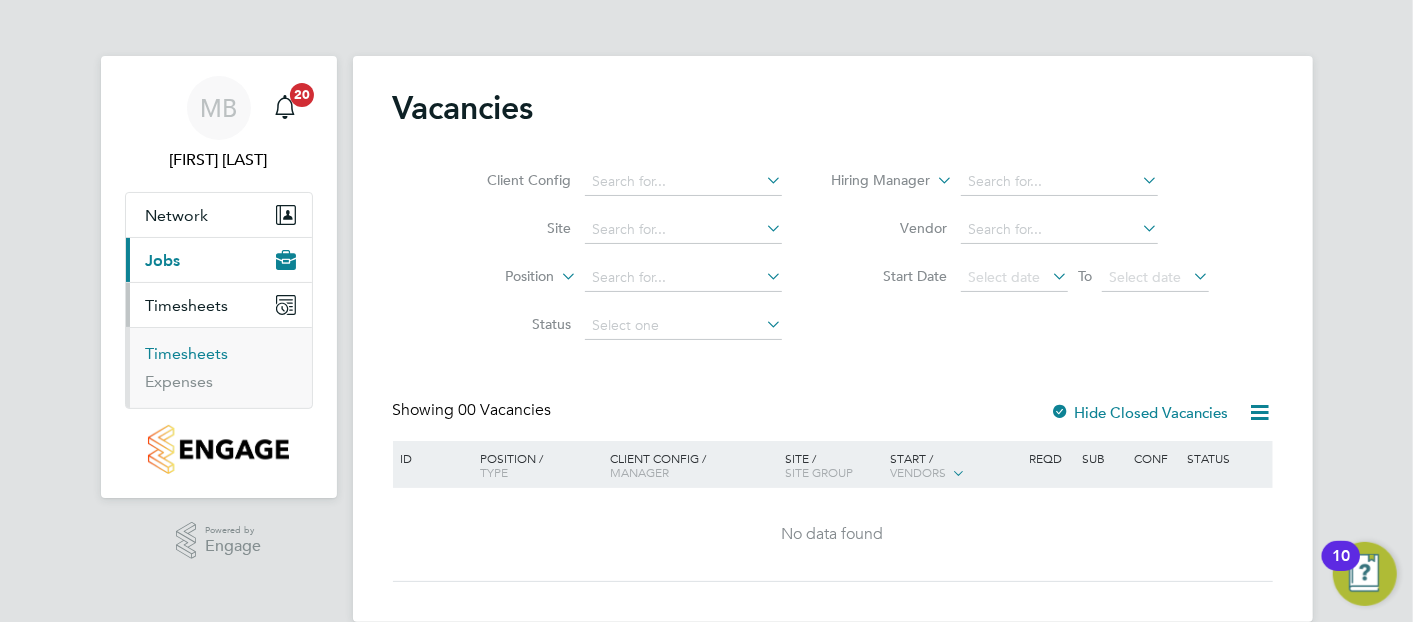 click on "Timesheets" at bounding box center (187, 353) 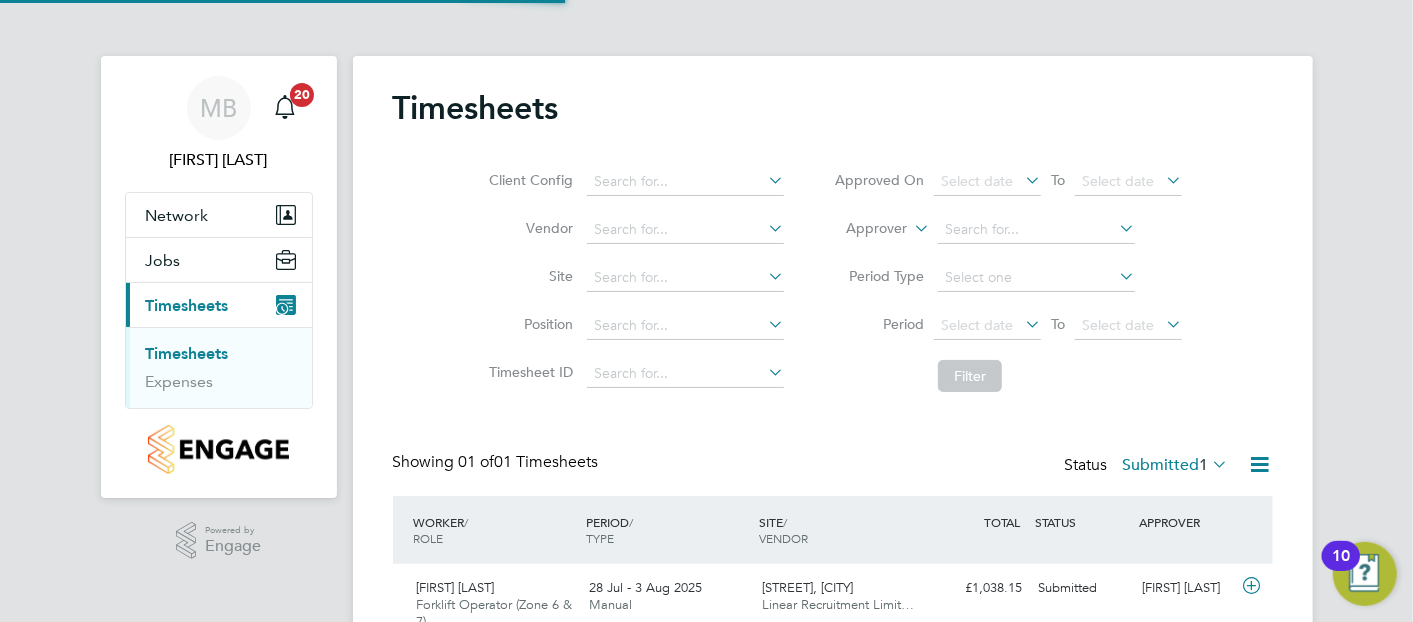 scroll, scrollTop: 10, scrollLeft: 9, axis: both 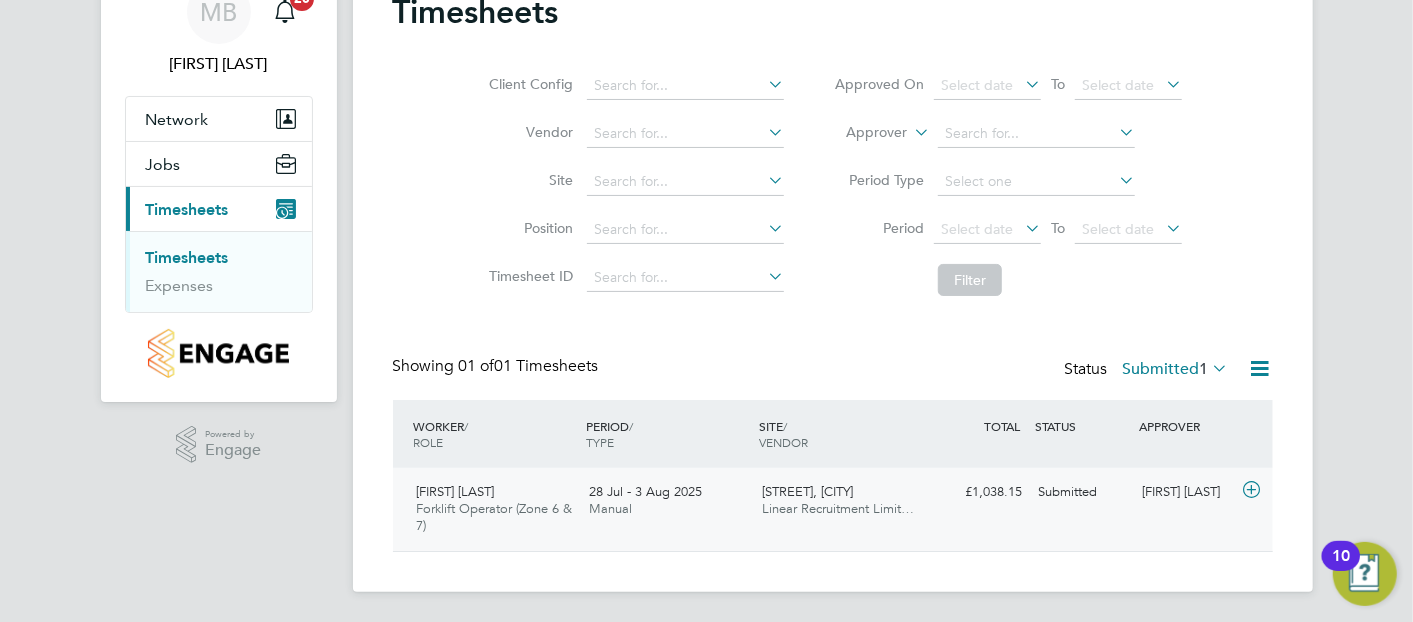 click on "[FIRST] [LAST] [JOB_TITLE] ([AREA] & [AREA]) [DATE] - [DATE] [DATE] - [DATE] [JOB_TYPE] [STREET], [CITY] [COMPANY] [CURRENCY][NUMBER] [STATUS] [STATUS] [FIRST] [LAST]" 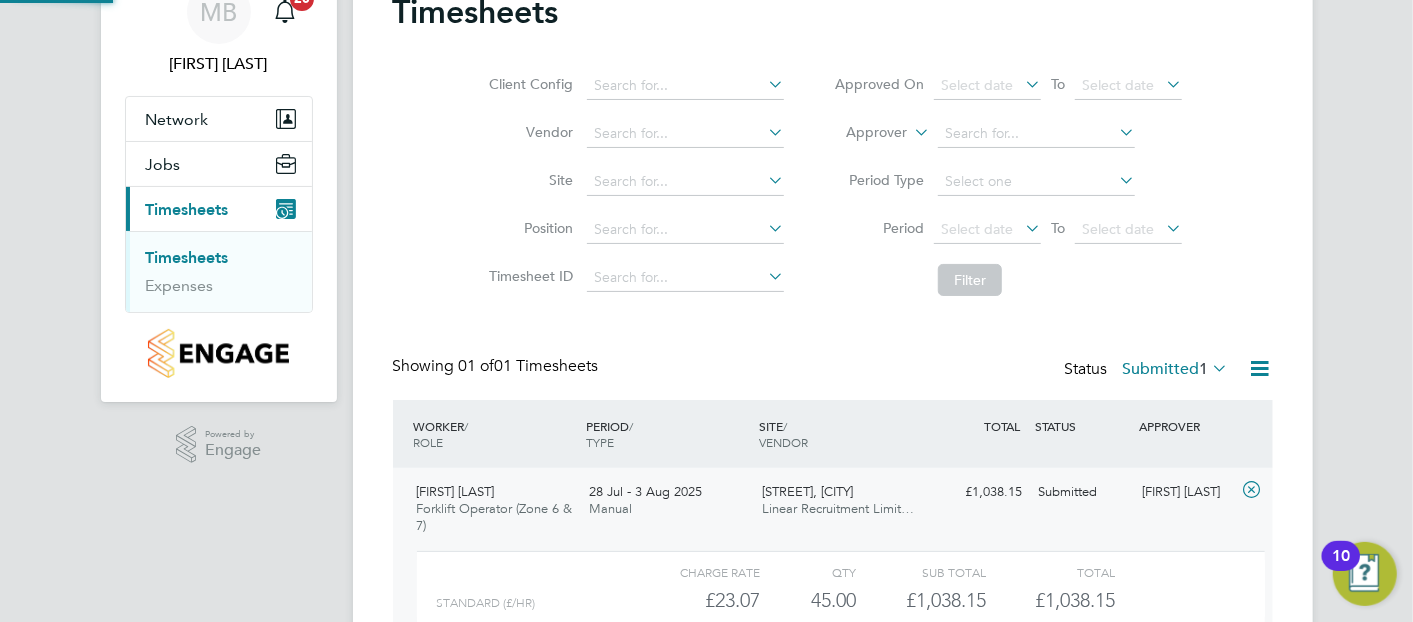 scroll, scrollTop: 9, scrollLeft: 10, axis: both 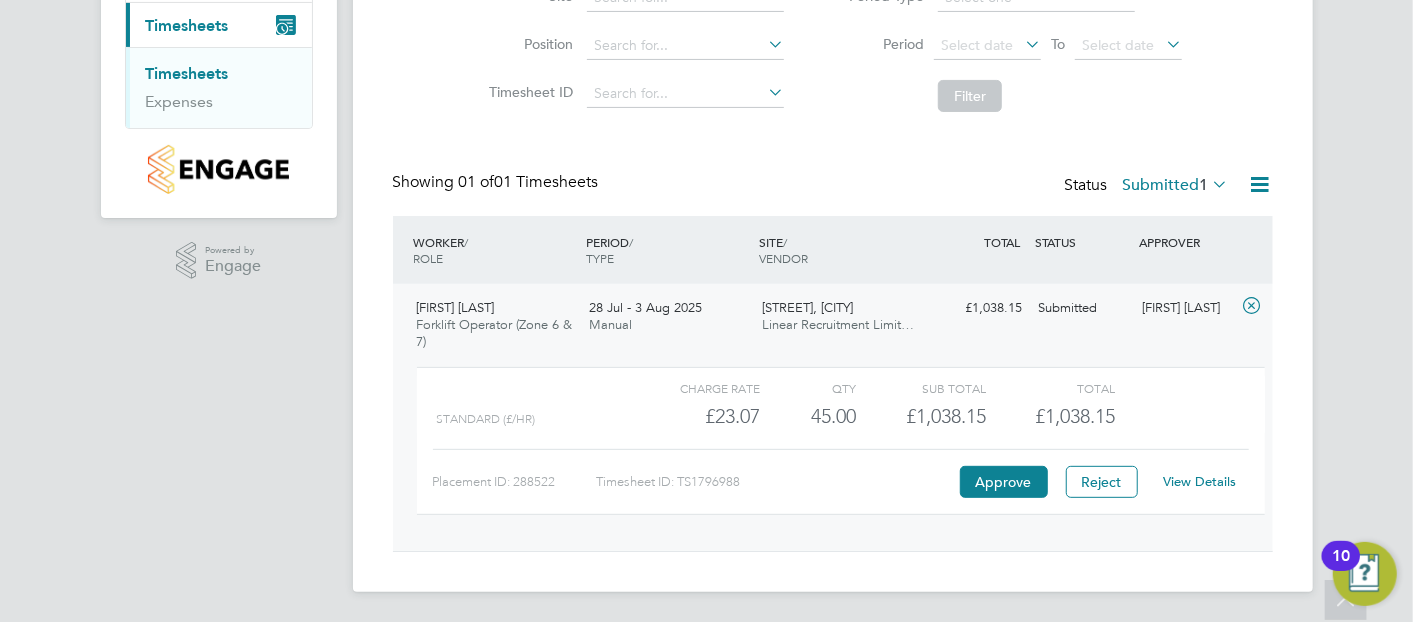 click on "View Details" 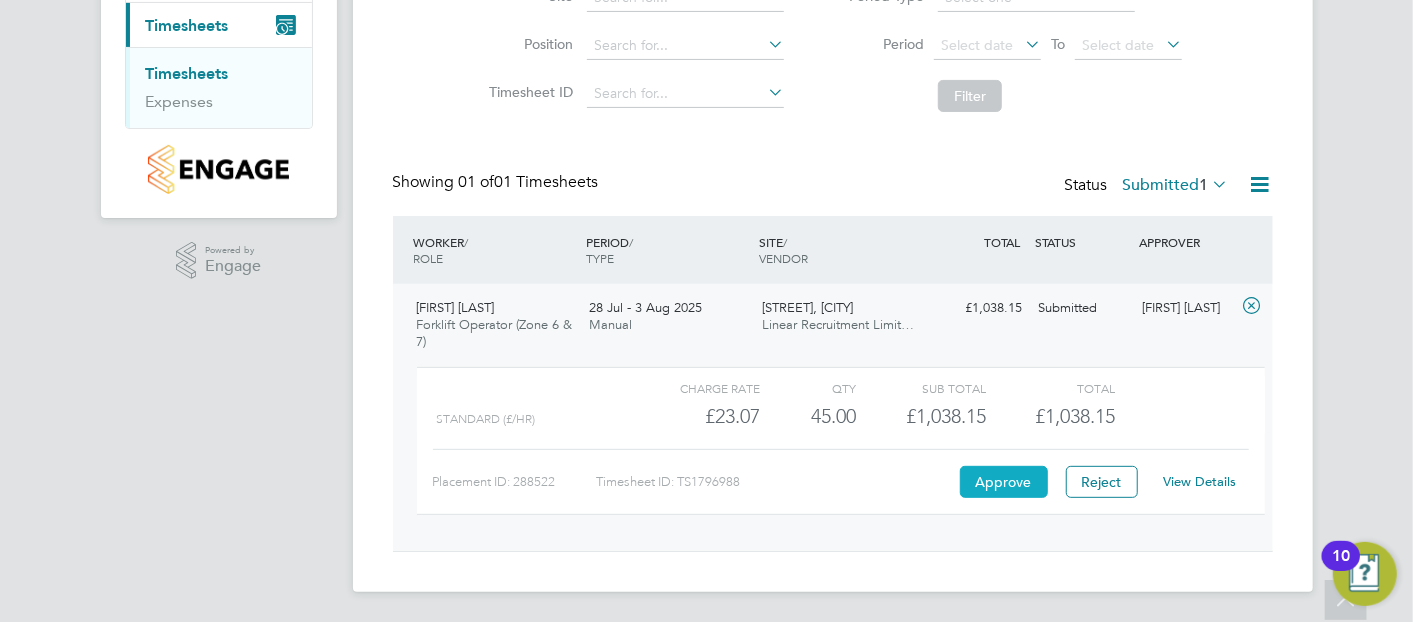 click on "Approve" 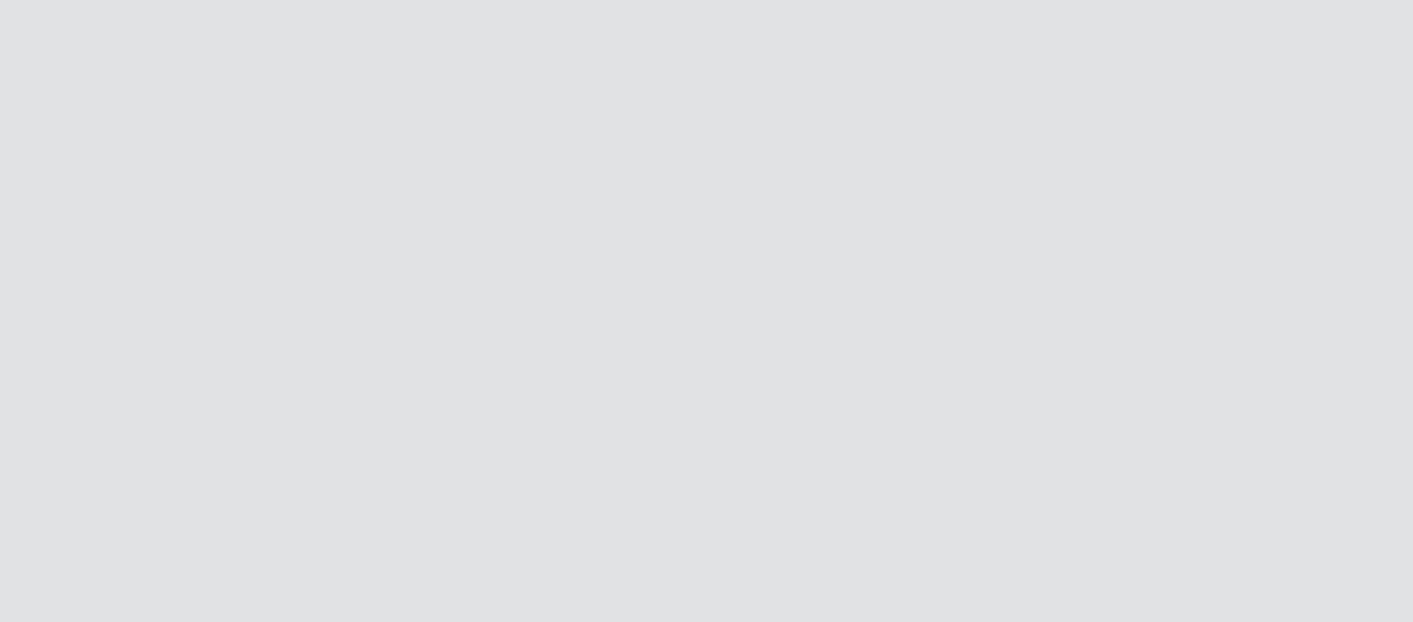 scroll, scrollTop: 0, scrollLeft: 0, axis: both 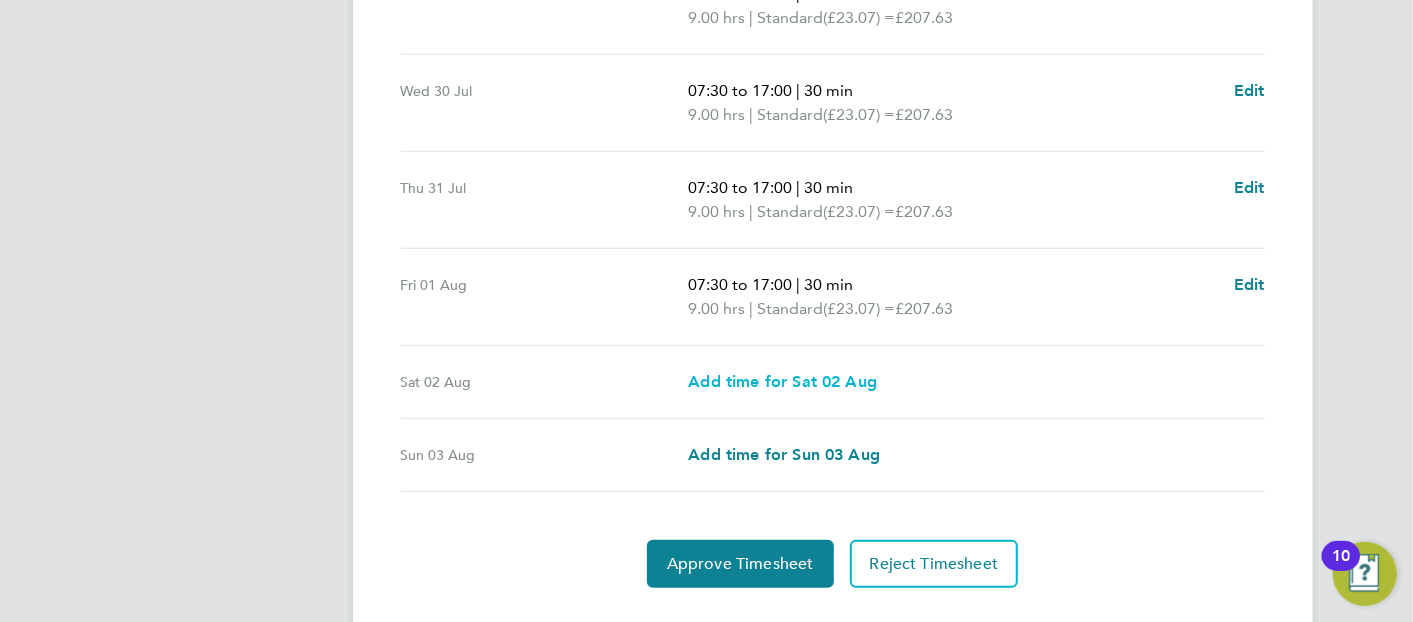 click on "Add time for Sat 02 Aug" at bounding box center [782, 381] 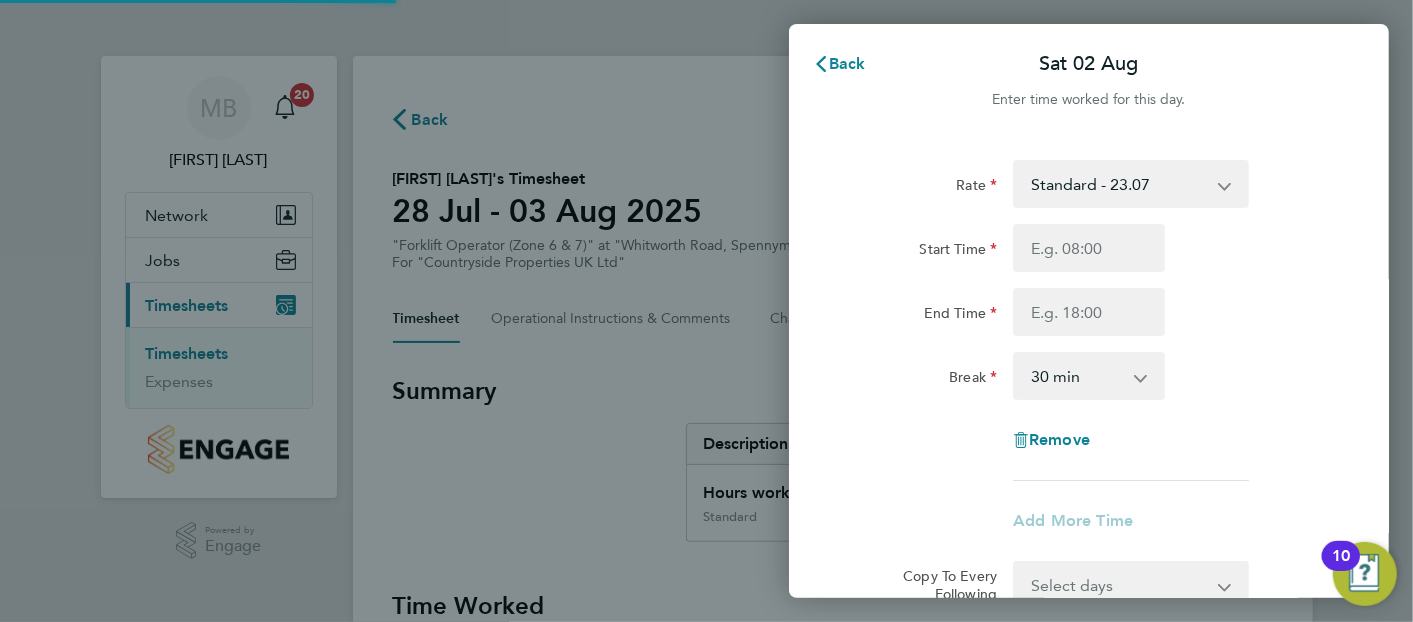 scroll, scrollTop: 0, scrollLeft: 0, axis: both 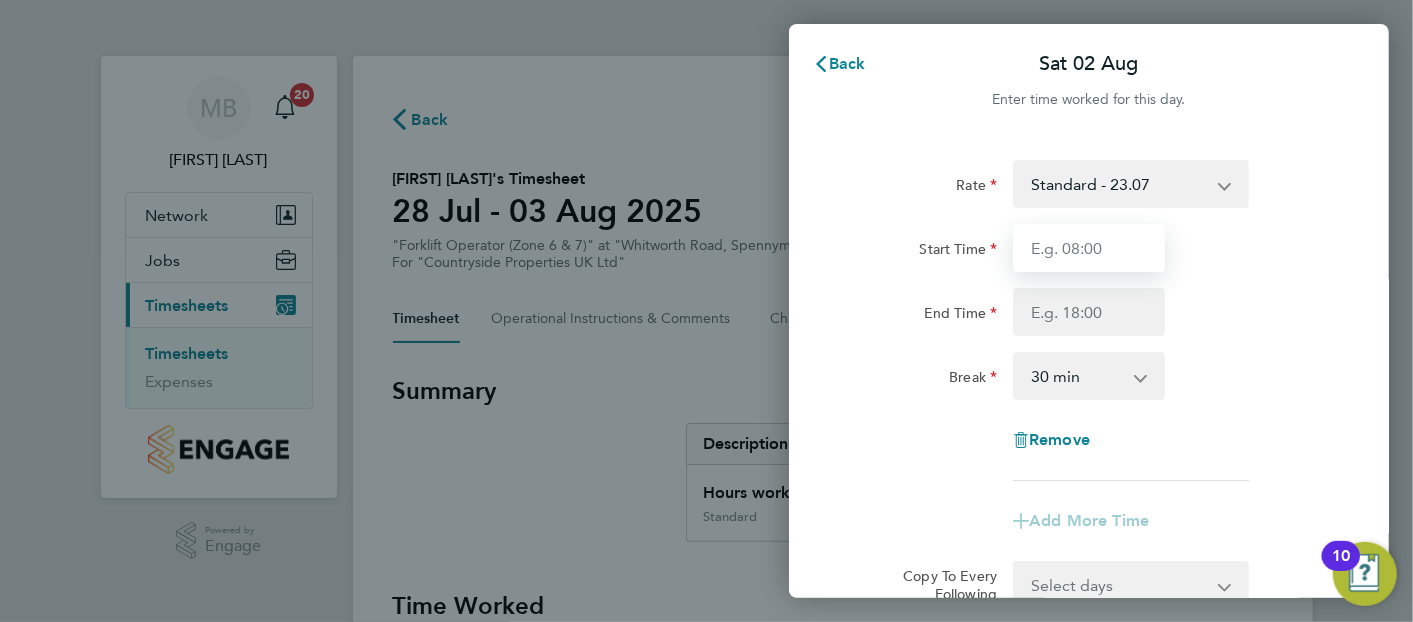 click on "Start Time" at bounding box center (1089, 248) 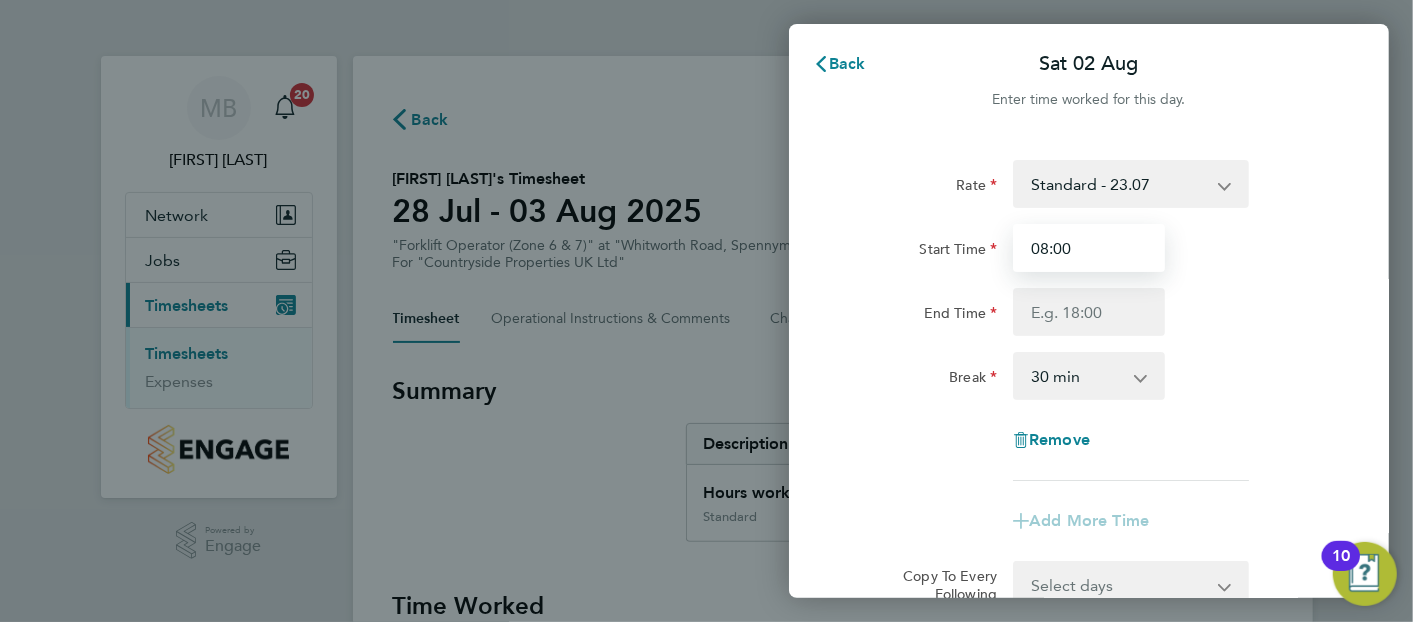 type on "08:00" 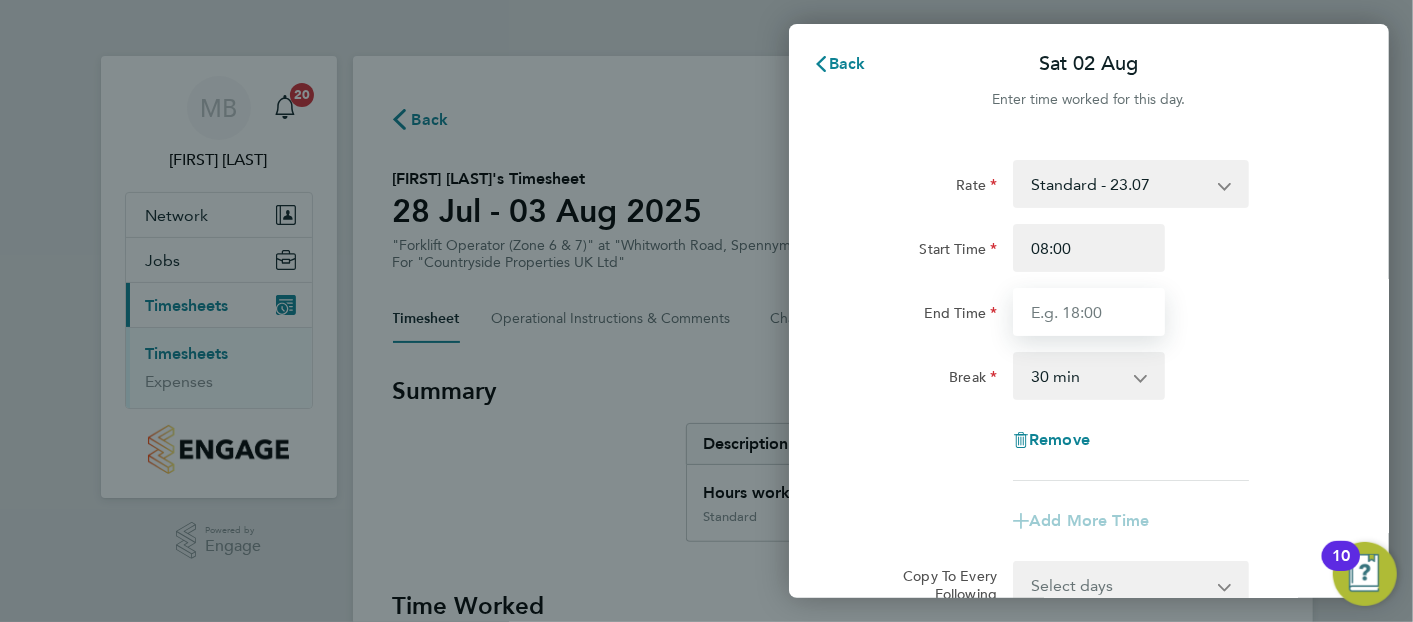 click on "End Time" at bounding box center (1089, 312) 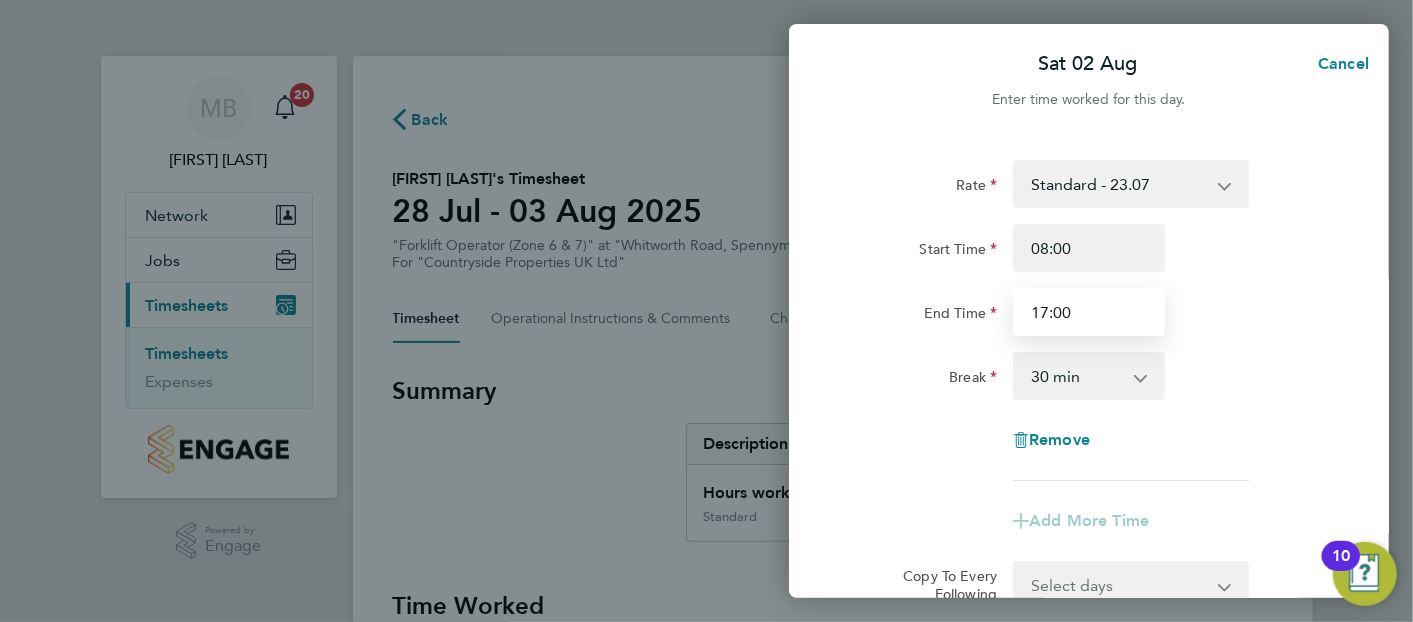 type on "17:00" 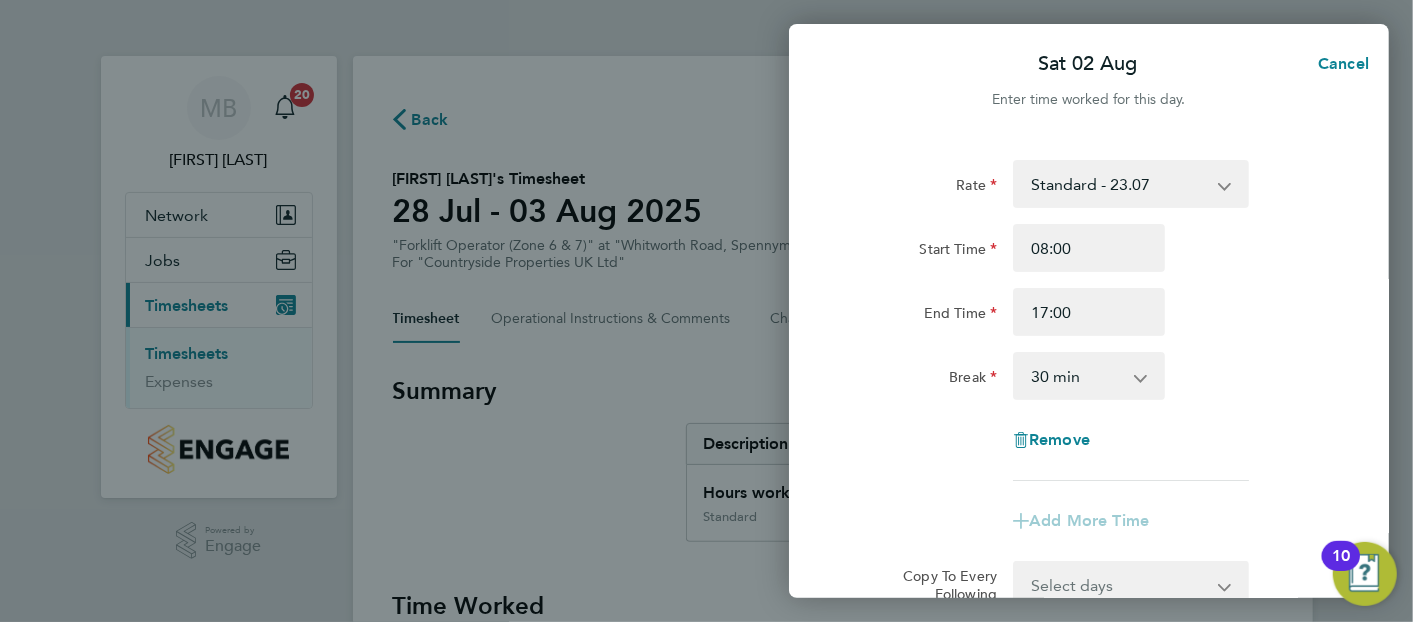 click 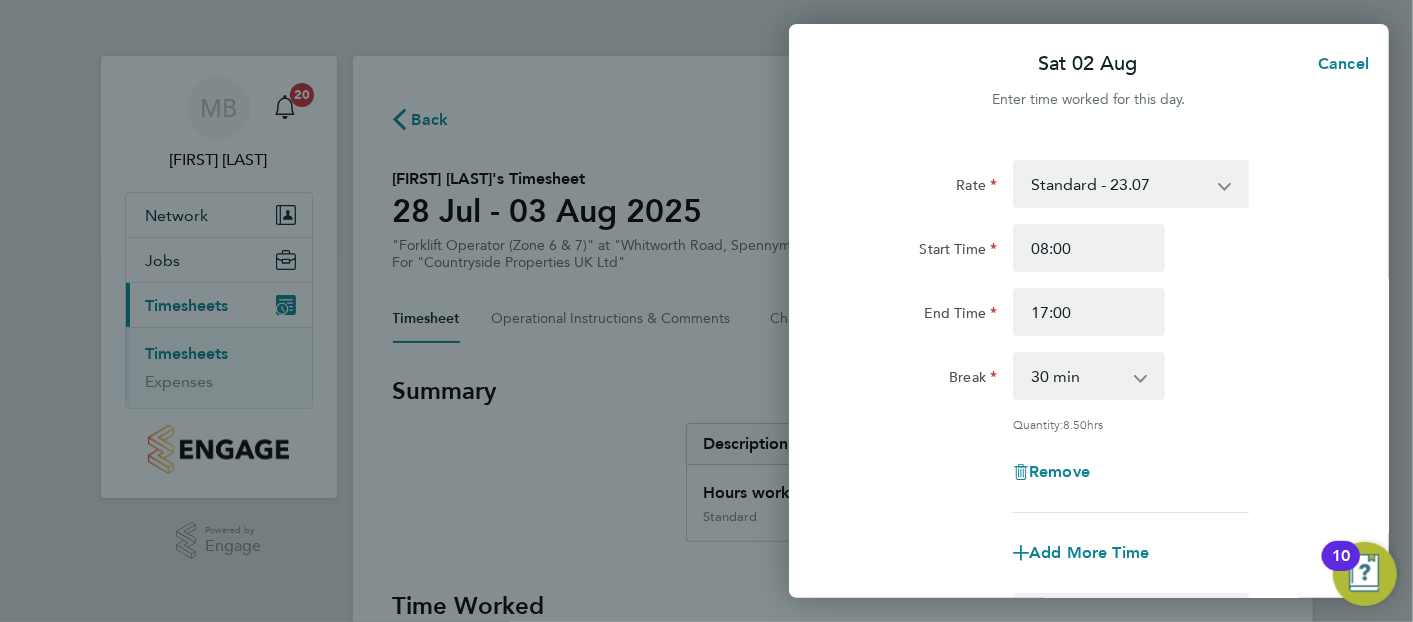 click on "Standard - 23.07" at bounding box center (1119, 184) 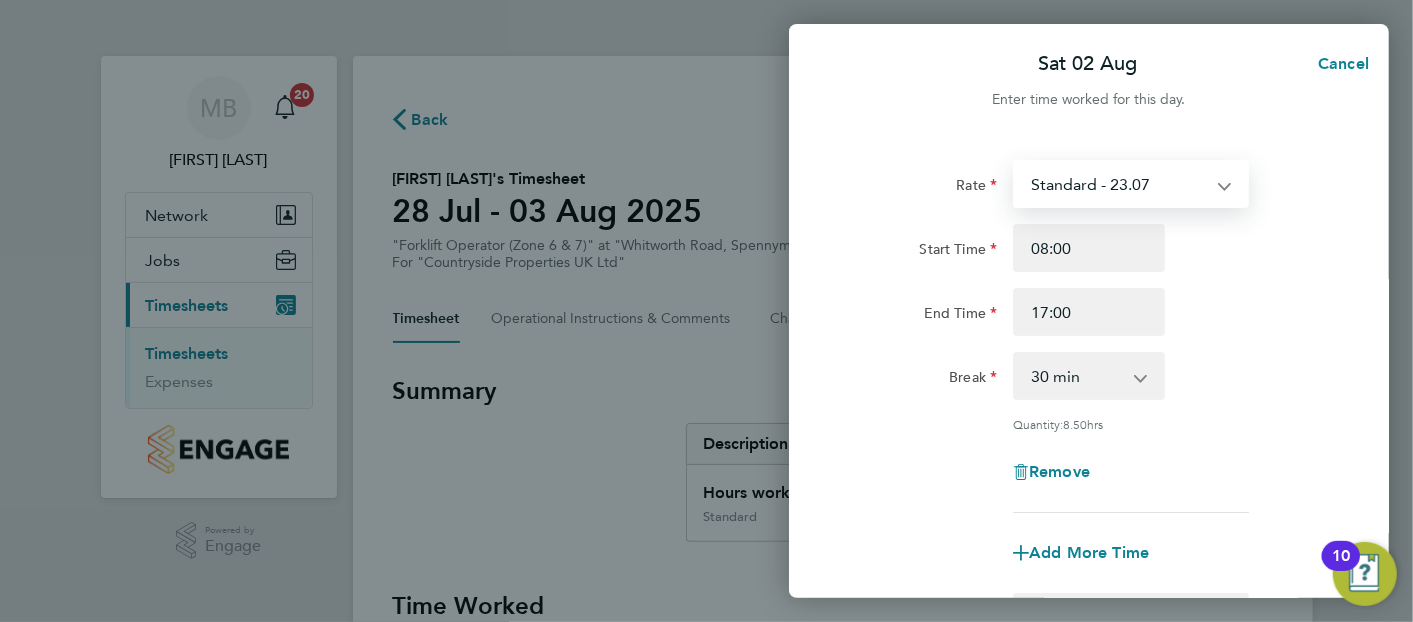 click on "Standard - 23.07" at bounding box center (1119, 184) 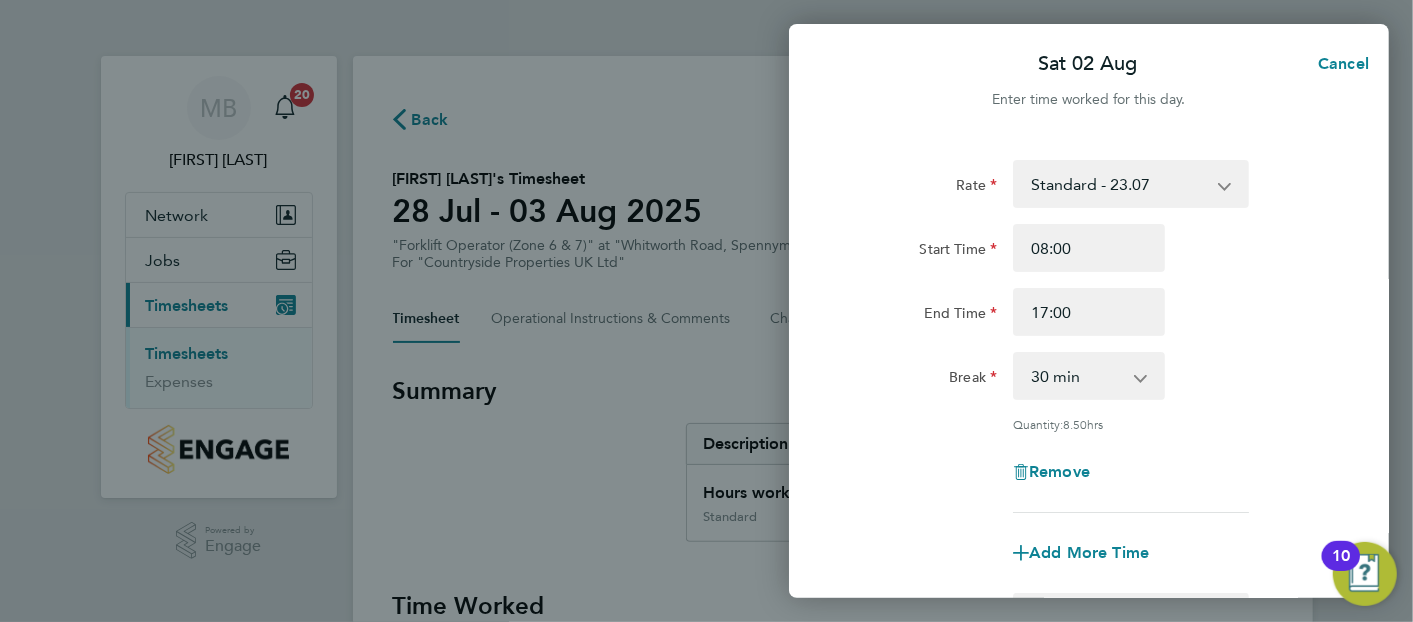 click 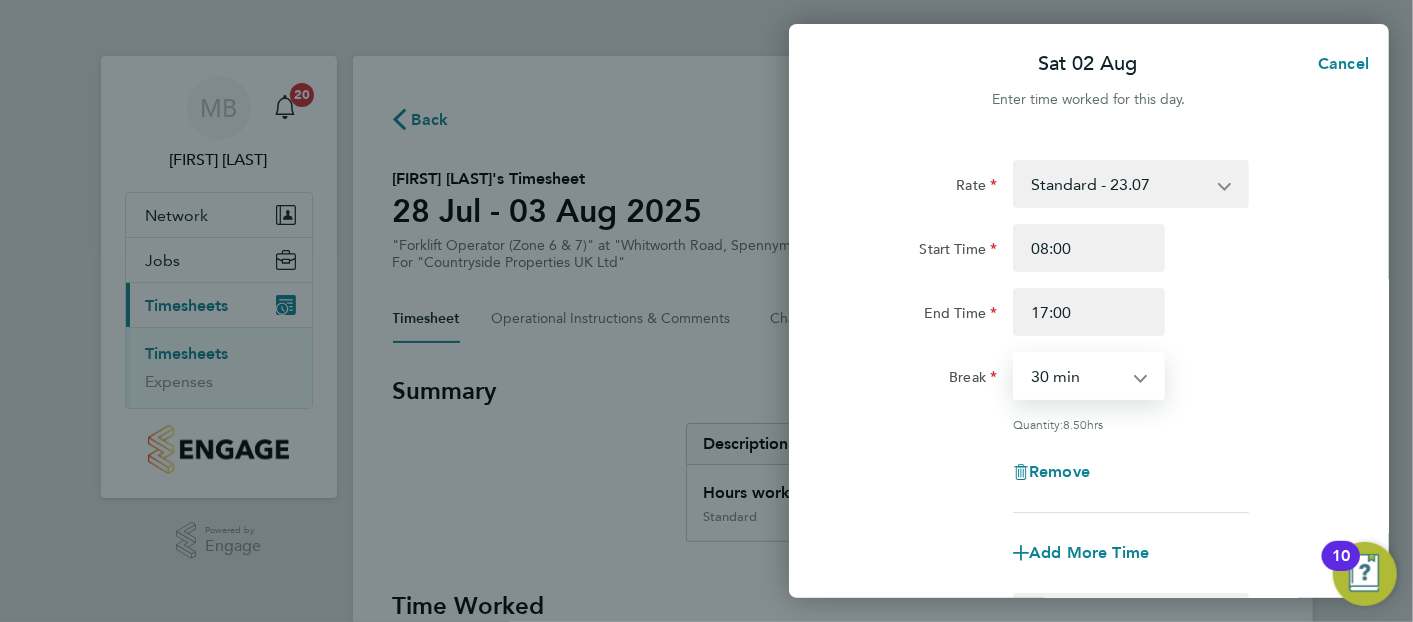 select on "60" 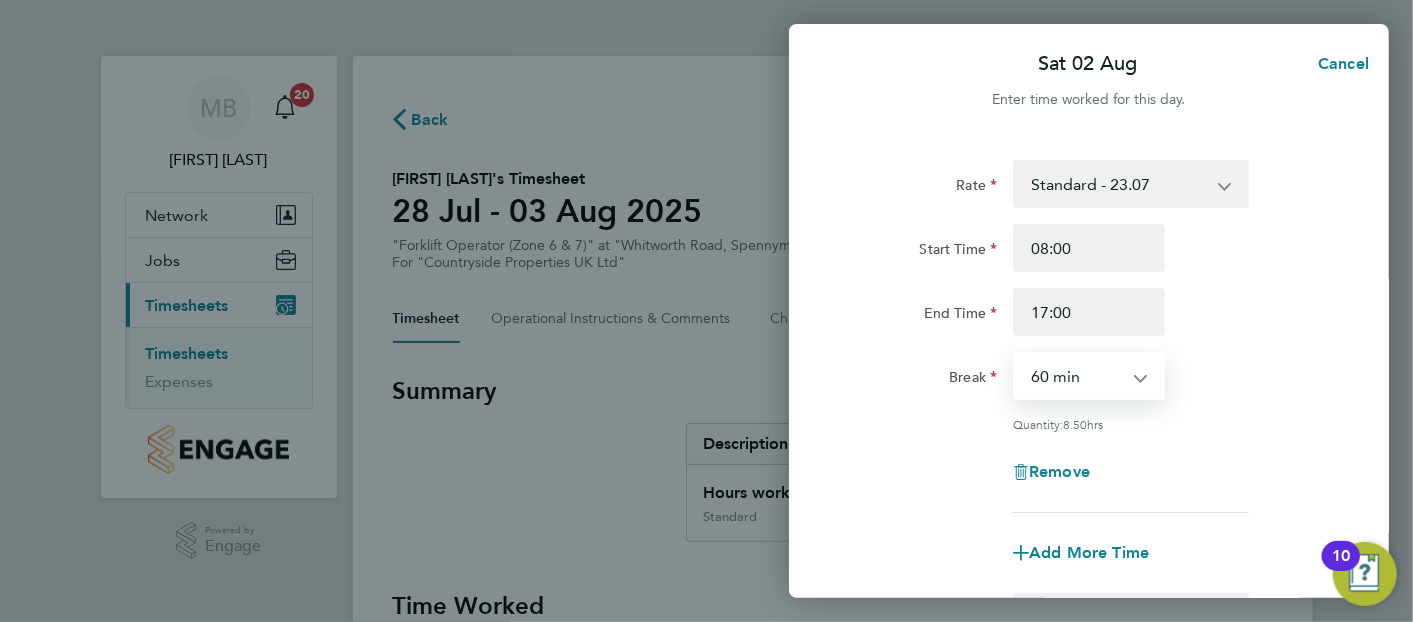 click on "0 min   15 min   30 min   45 min   60 min   75 min   90 min" at bounding box center [1077, 376] 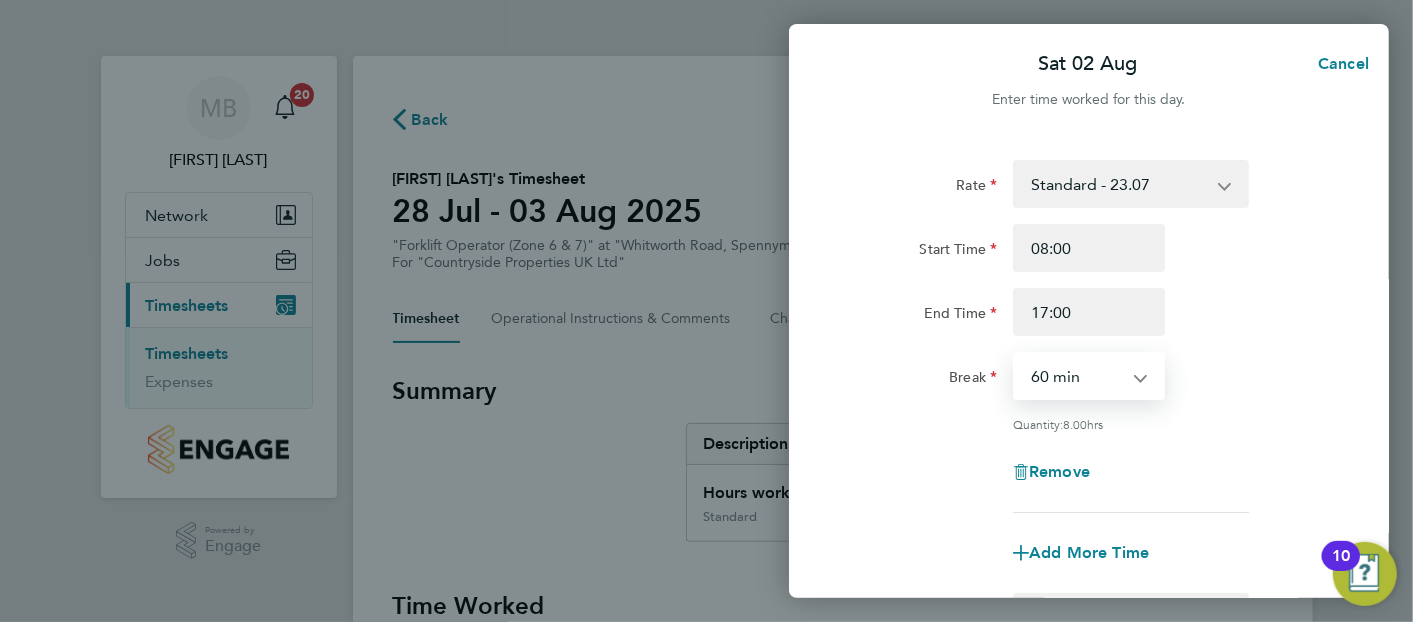 click on "Quantity:  8.00  hrs" 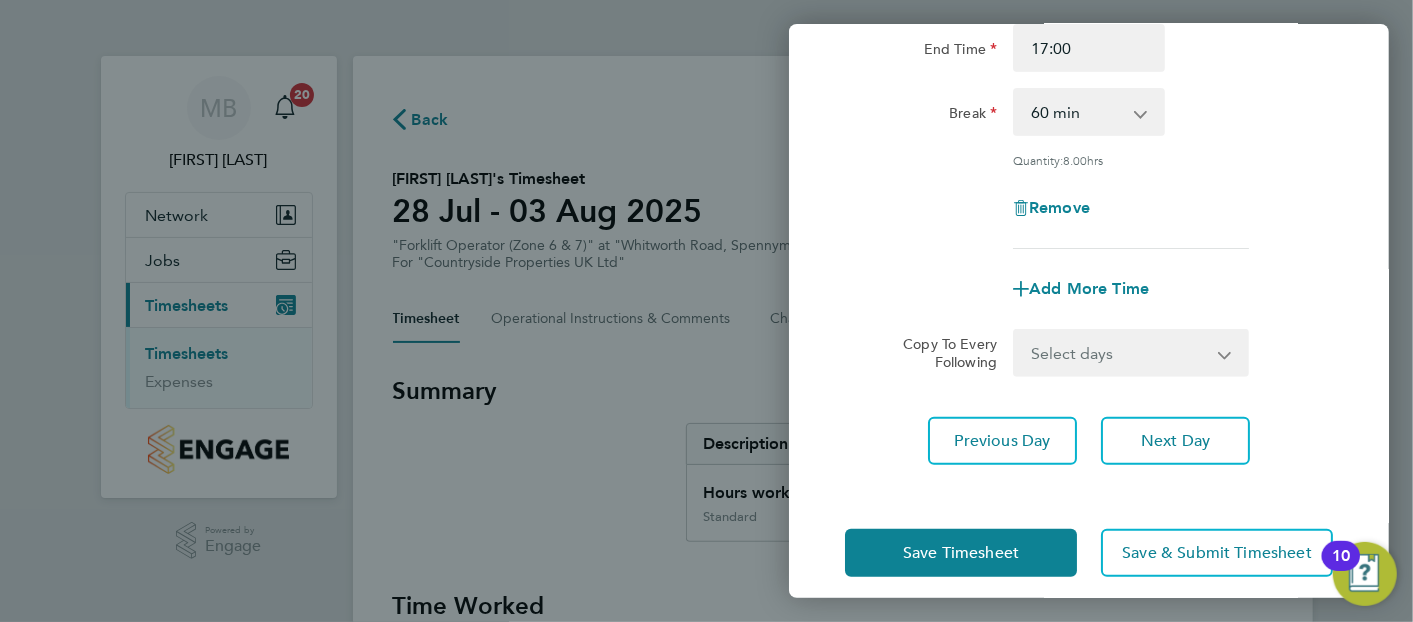 scroll, scrollTop: 280, scrollLeft: 0, axis: vertical 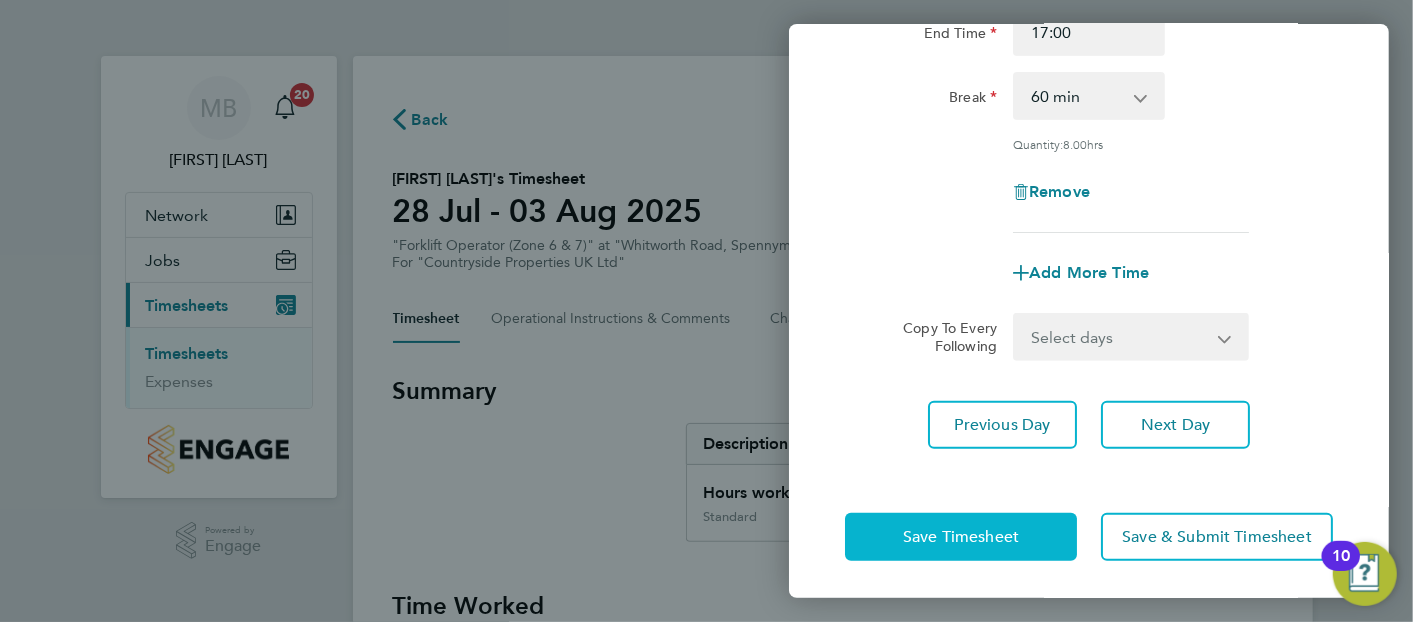 click on "Save Timesheet" 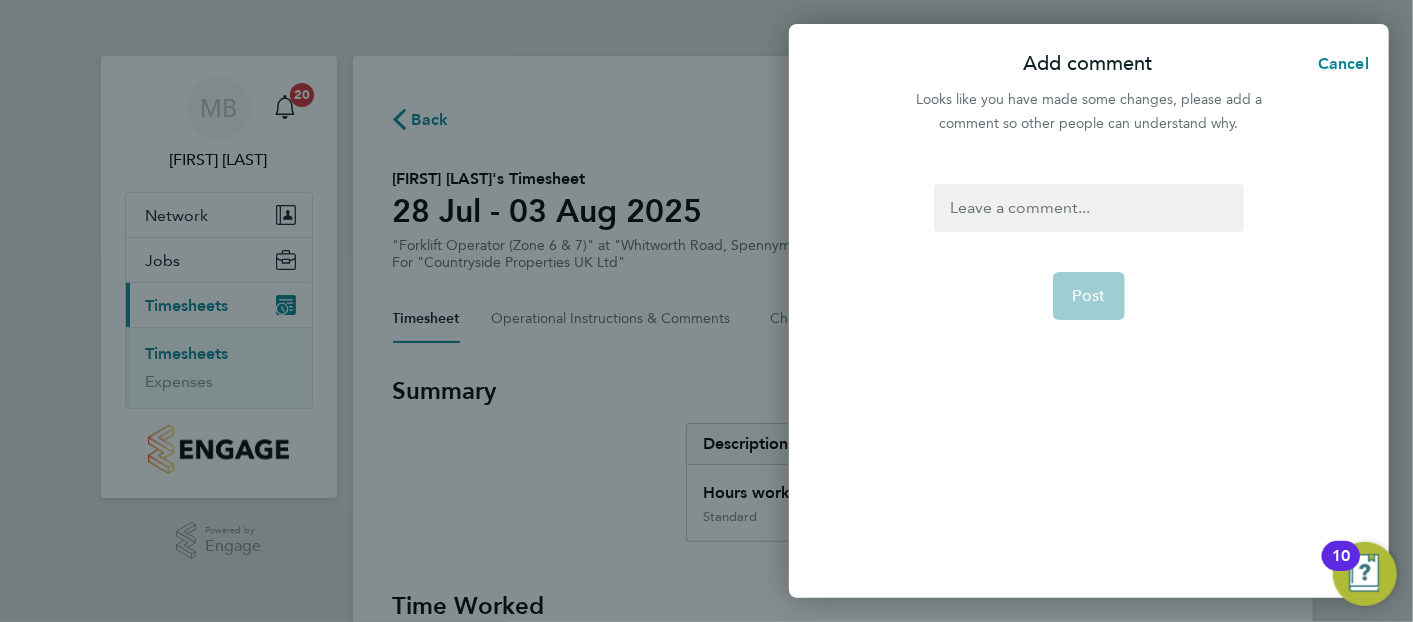 click at bounding box center [1088, 208] 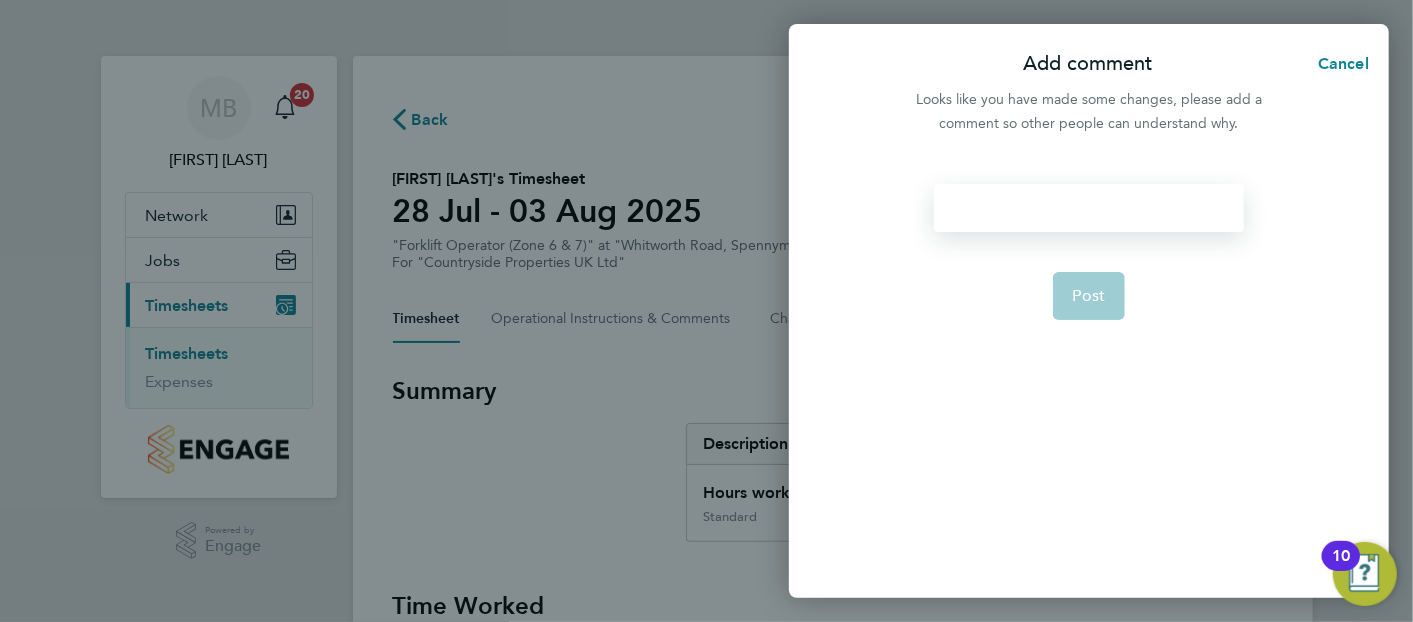 click at bounding box center (1088, 208) 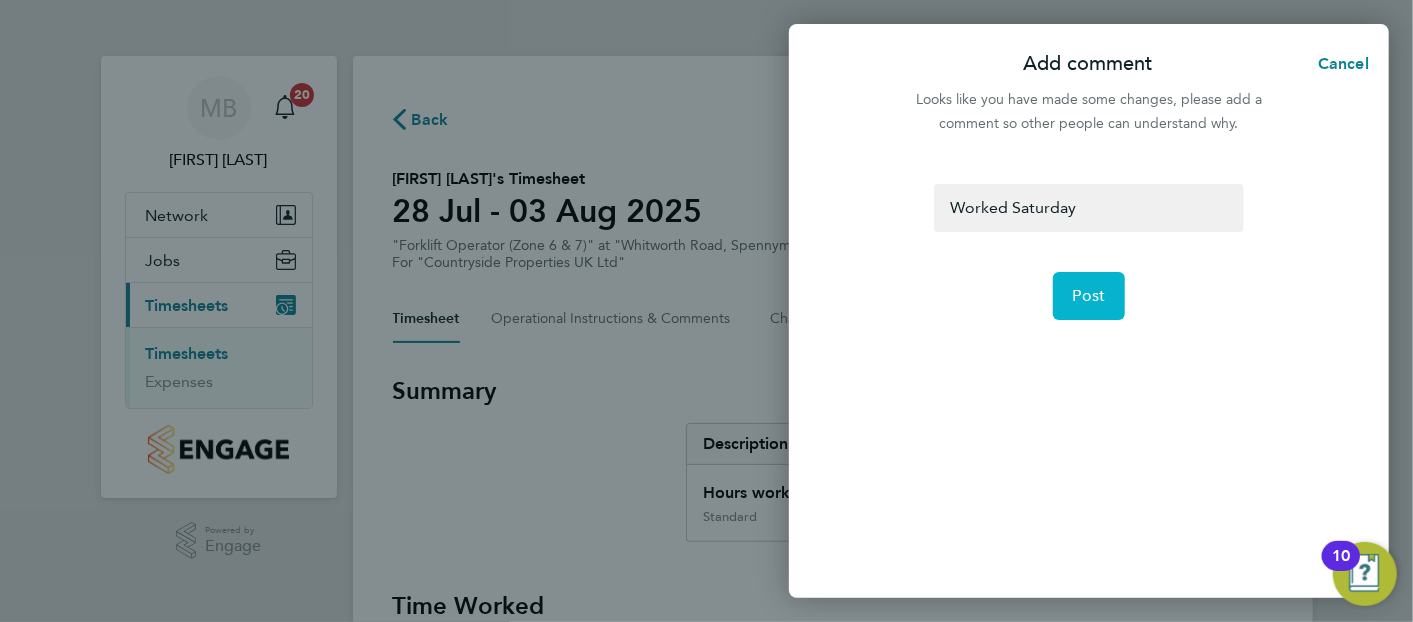 click on "Post" 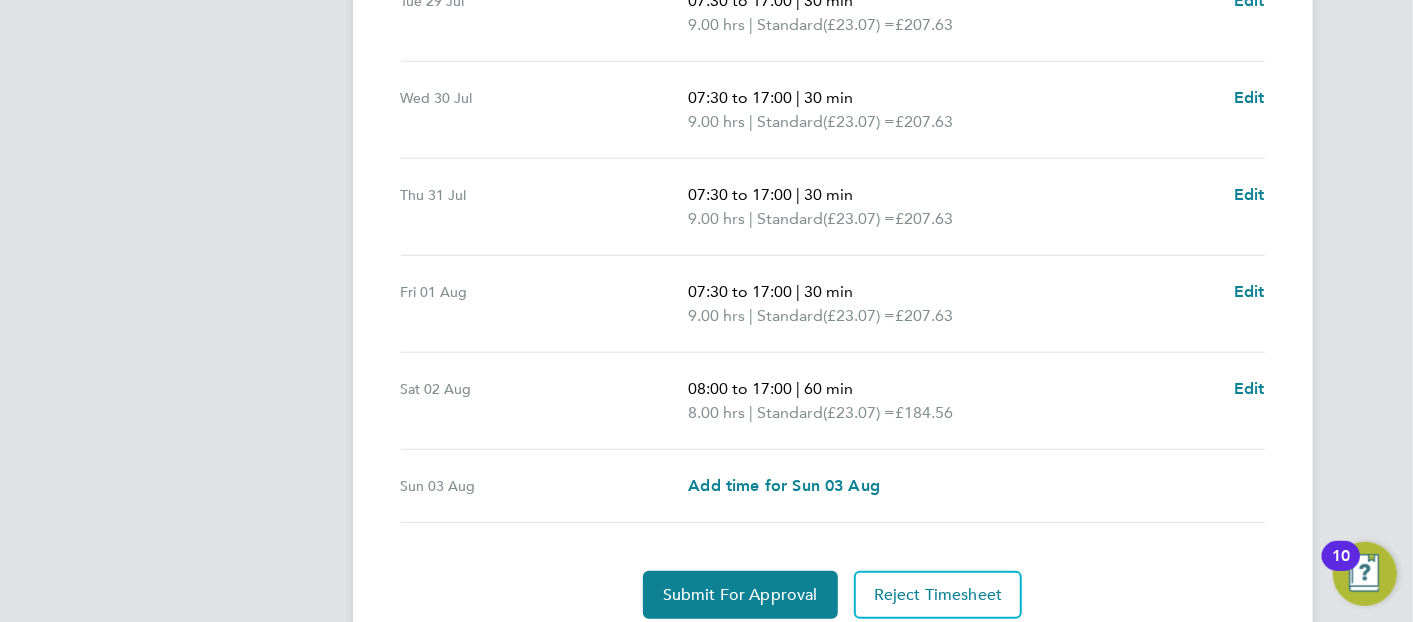 scroll, scrollTop: 843, scrollLeft: 0, axis: vertical 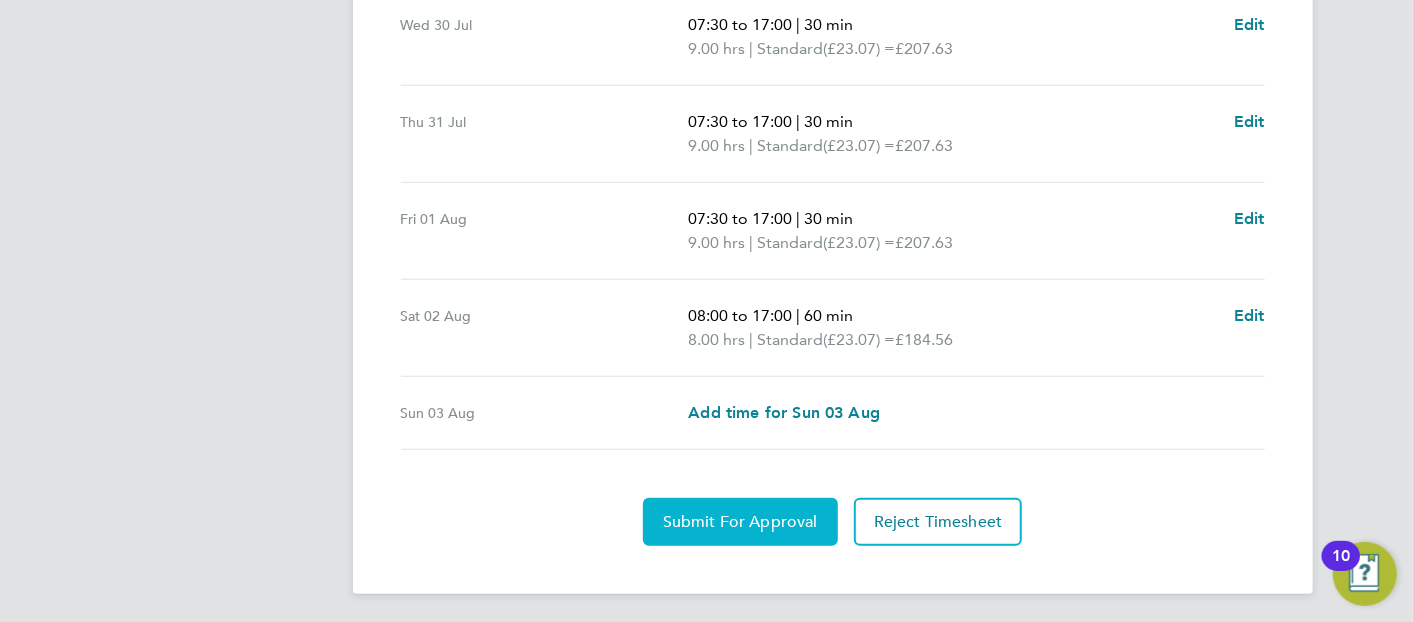 click on "Submit For Approval" 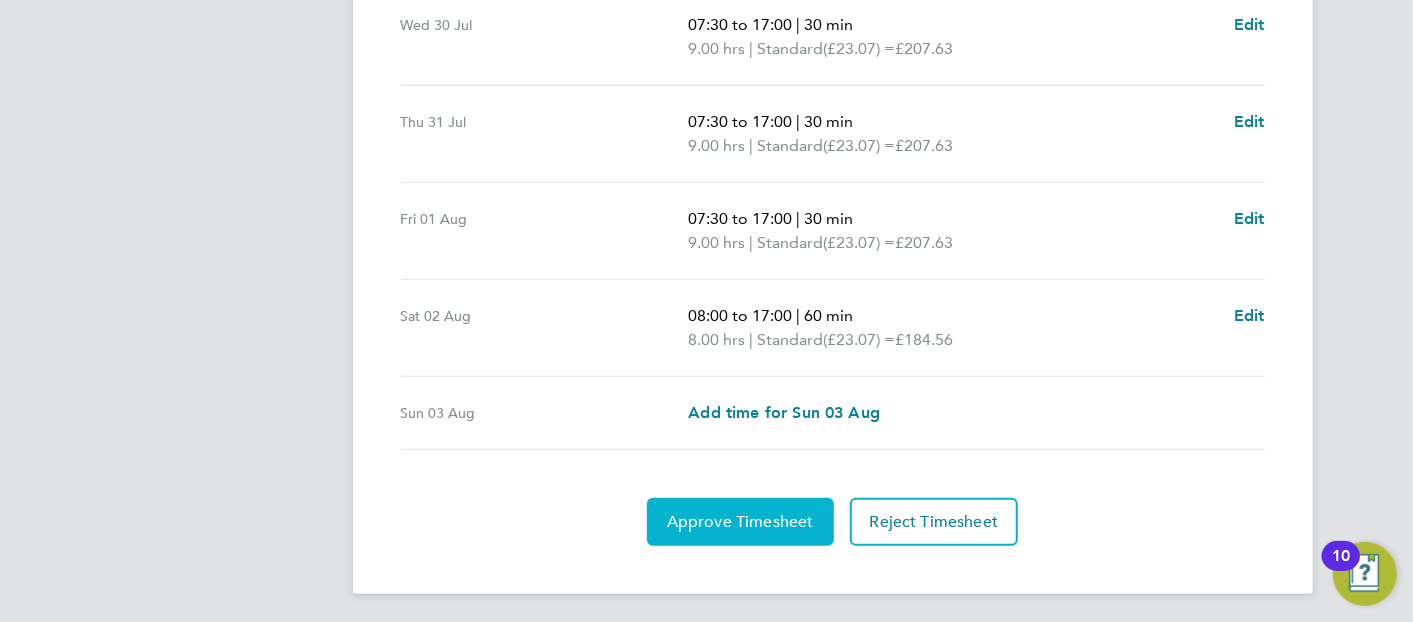 click on "Approve Timesheet" 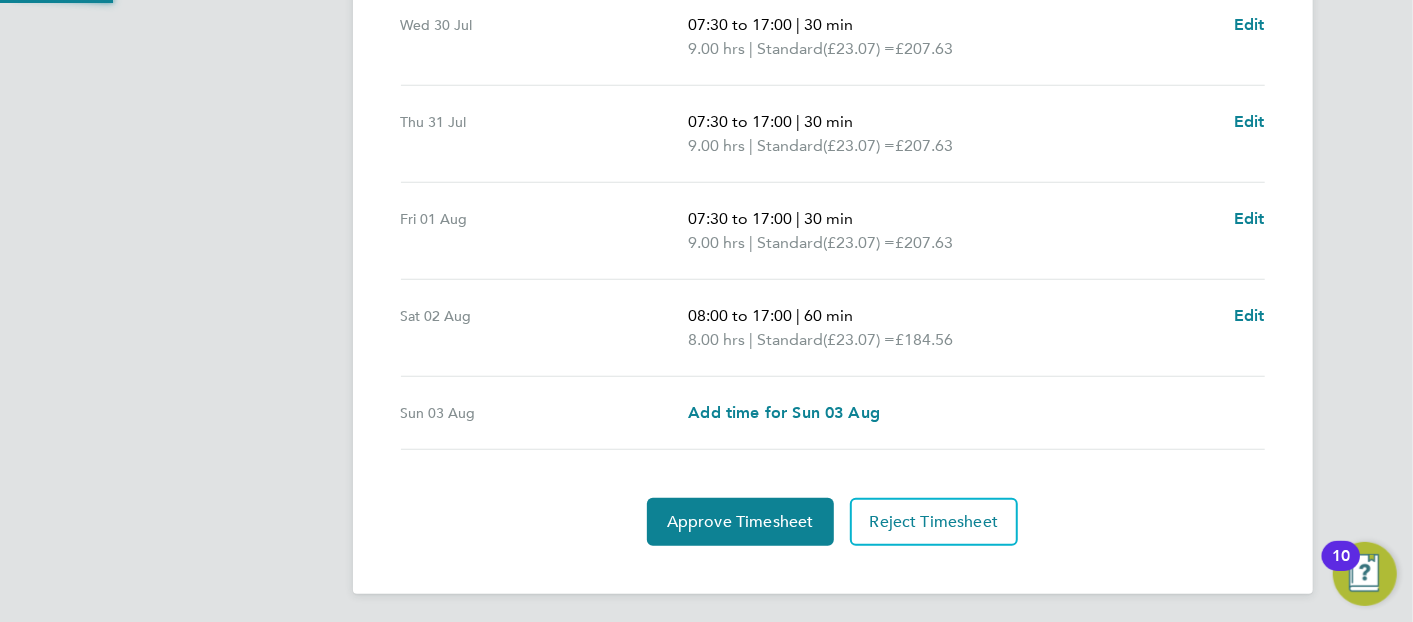 scroll, scrollTop: 0, scrollLeft: 0, axis: both 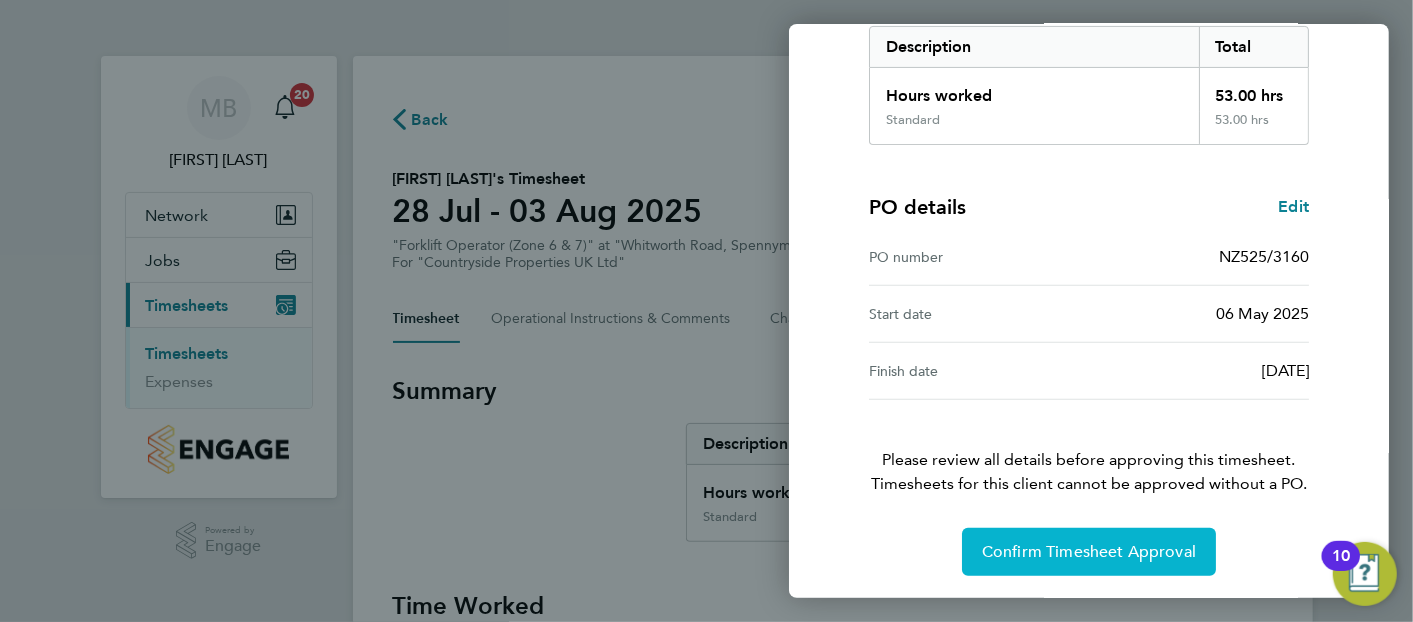 click on "Confirm Timesheet Approval" 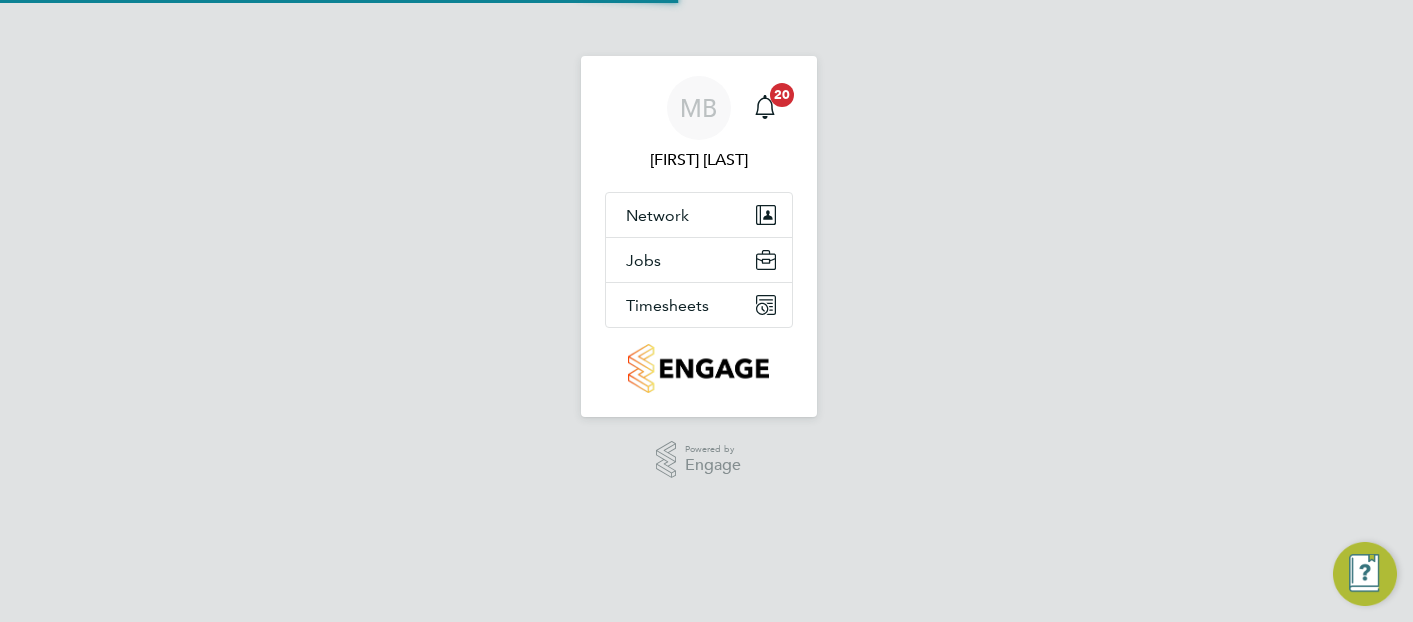 scroll, scrollTop: 0, scrollLeft: 0, axis: both 